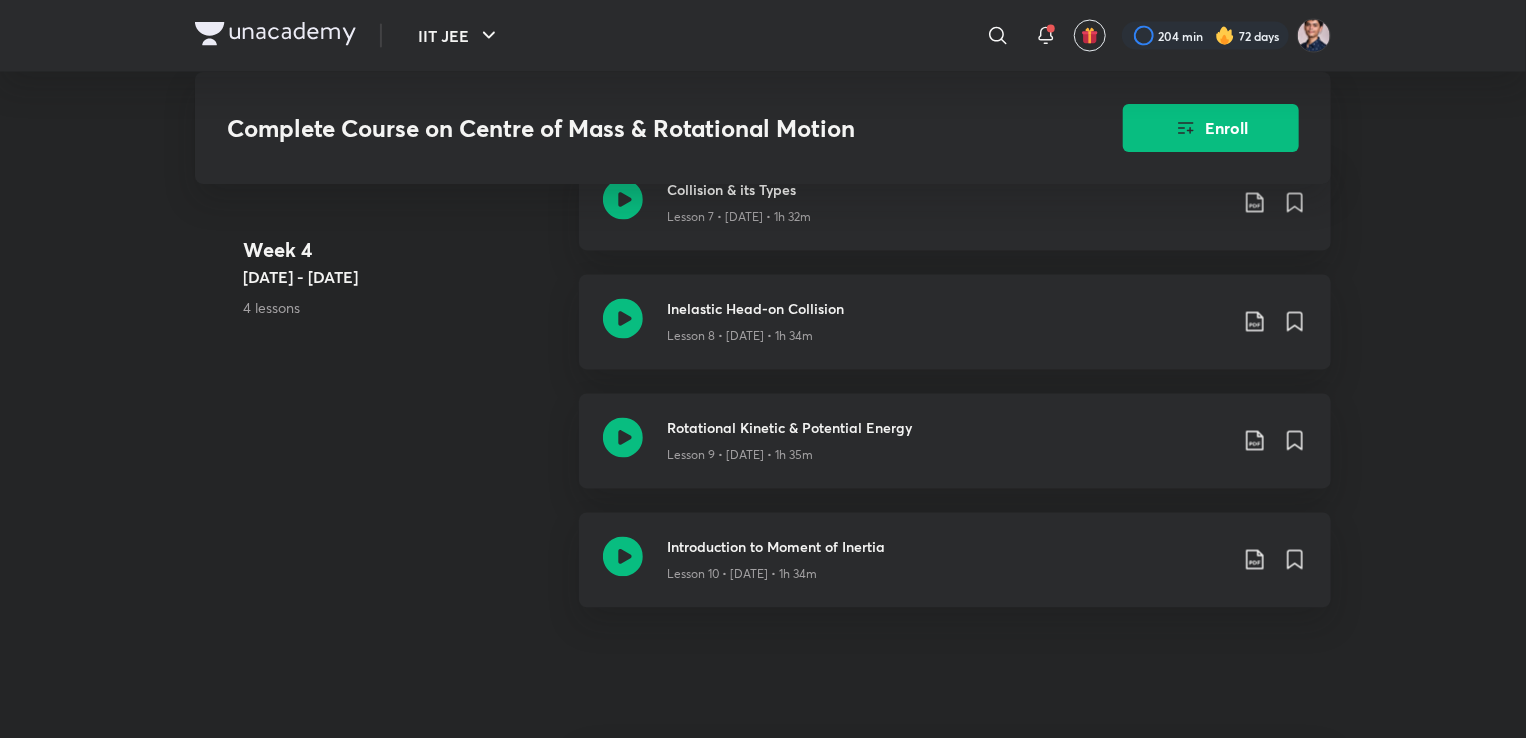 scroll, scrollTop: 1312, scrollLeft: 0, axis: vertical 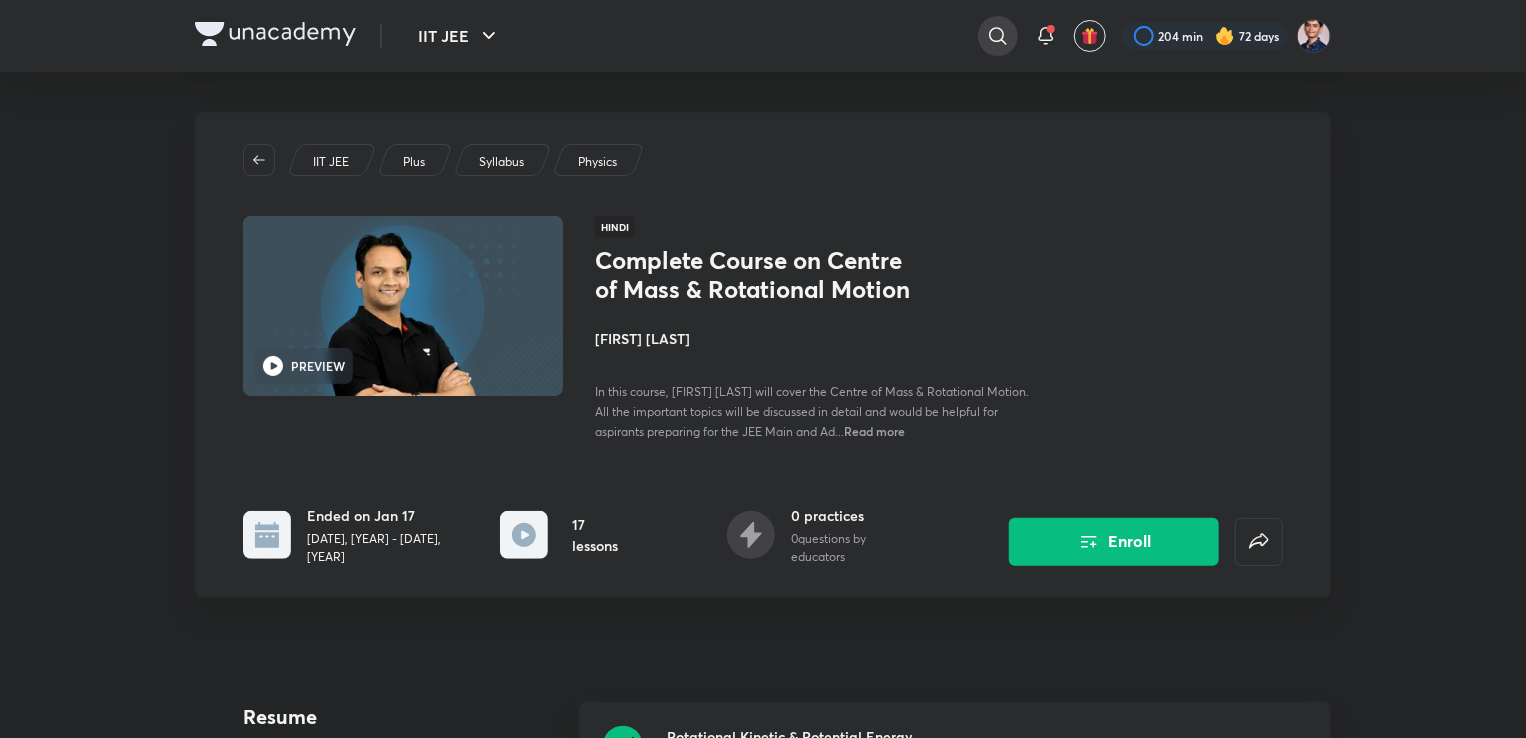 click 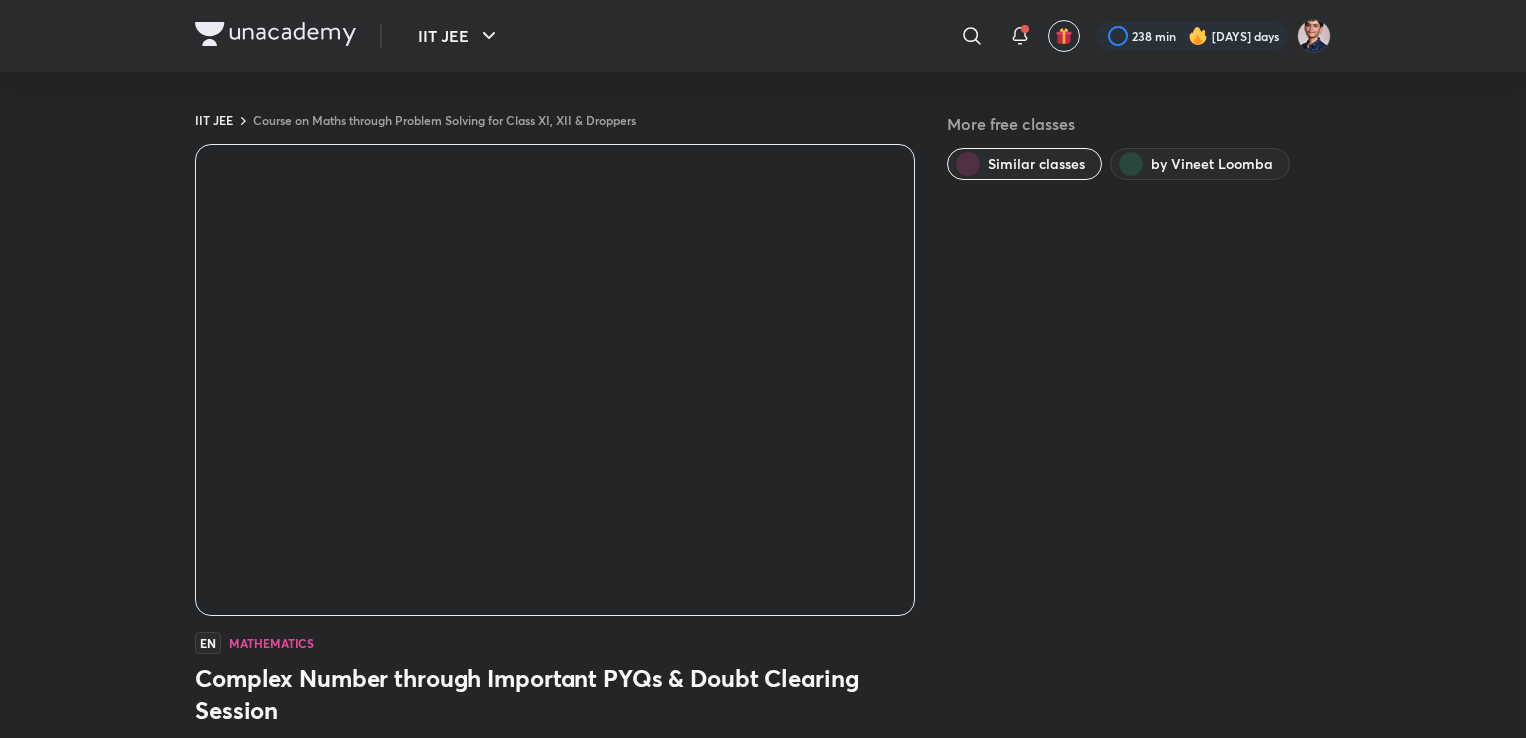 scroll, scrollTop: 0, scrollLeft: 0, axis: both 